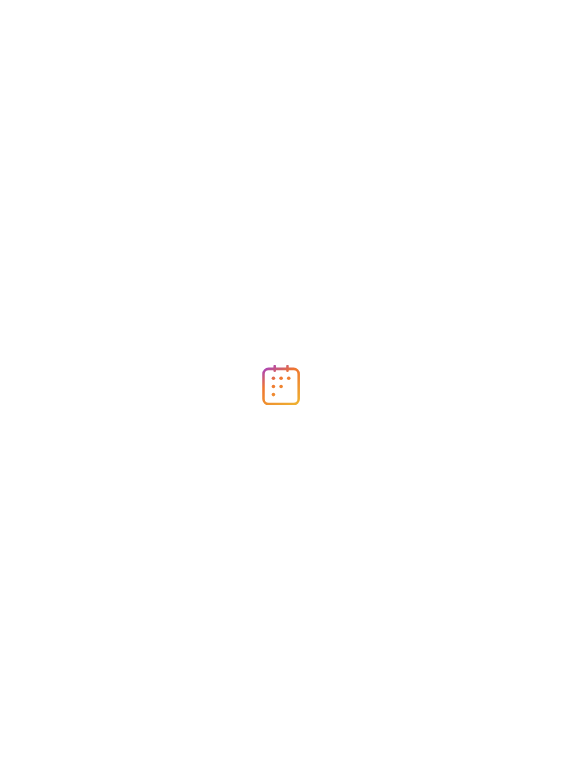 scroll, scrollTop: 0, scrollLeft: 0, axis: both 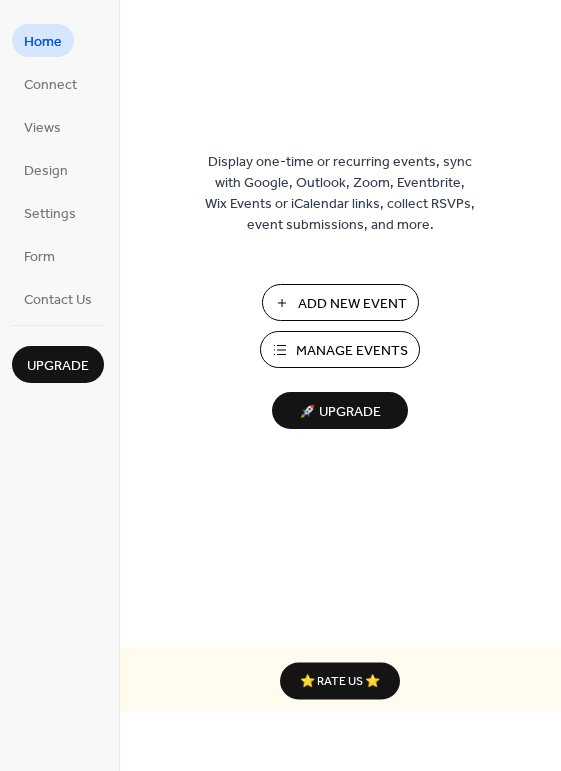 click on "Manage Events" at bounding box center [352, 351] 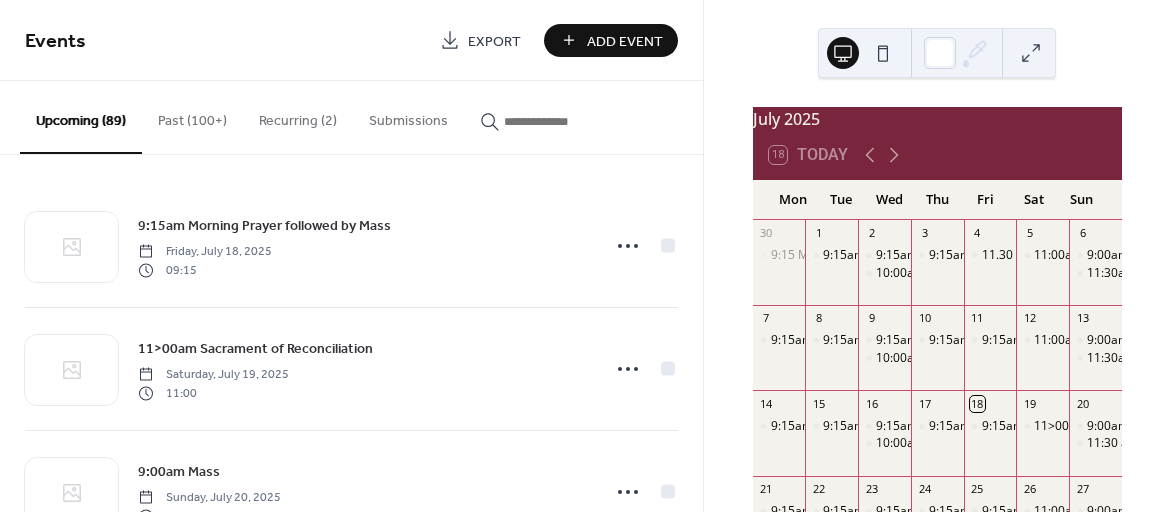 scroll, scrollTop: 0, scrollLeft: 0, axis: both 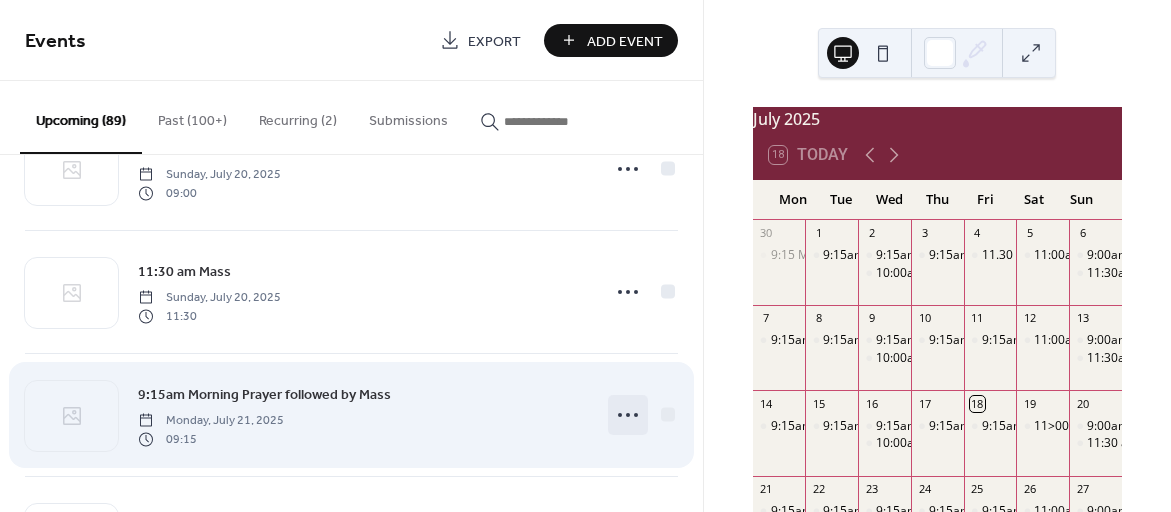 click 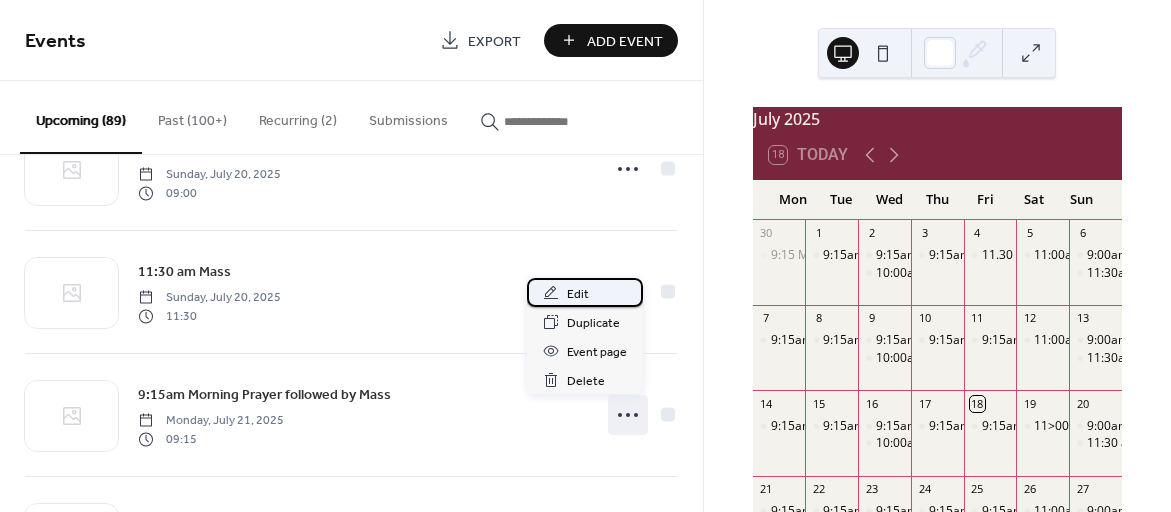 click on "Edit" at bounding box center [578, 294] 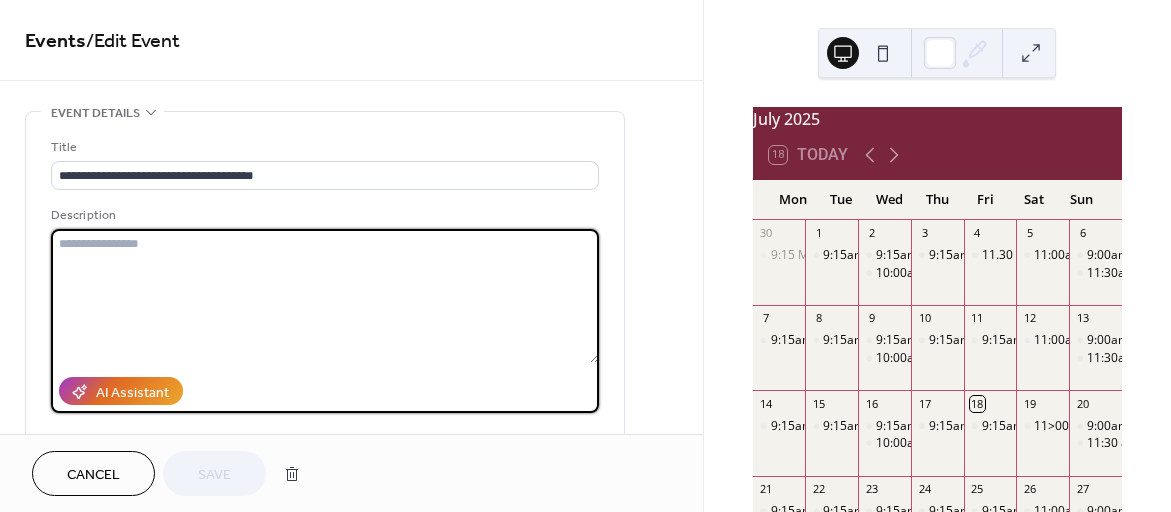click at bounding box center (325, 296) 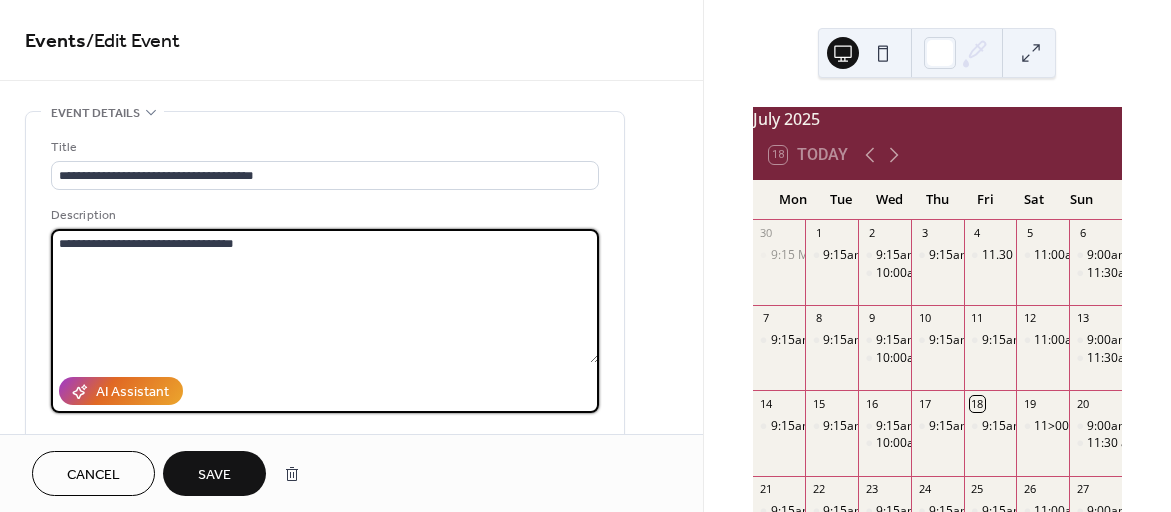 type on "**********" 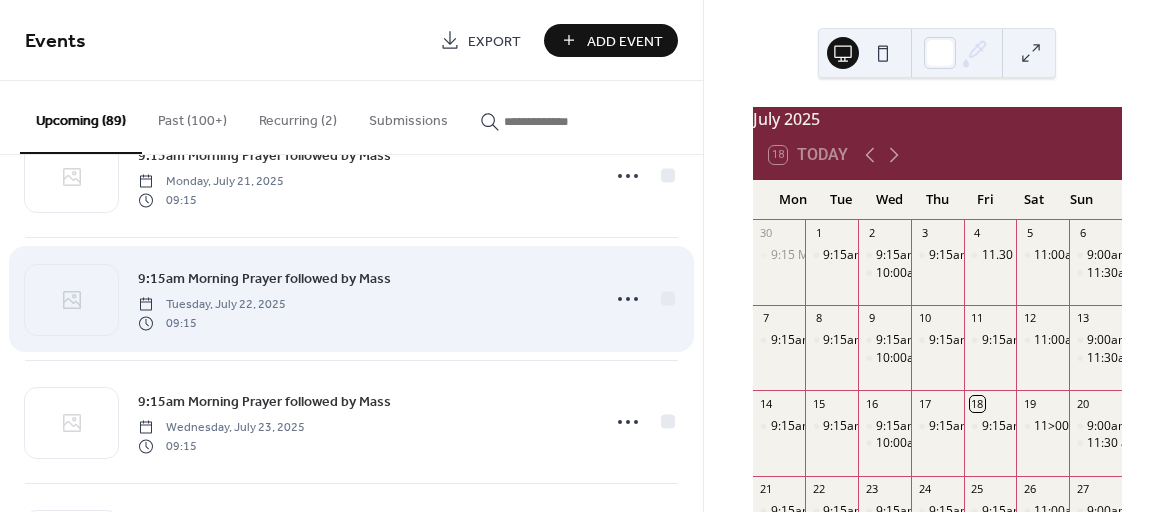 scroll, scrollTop: 571, scrollLeft: 0, axis: vertical 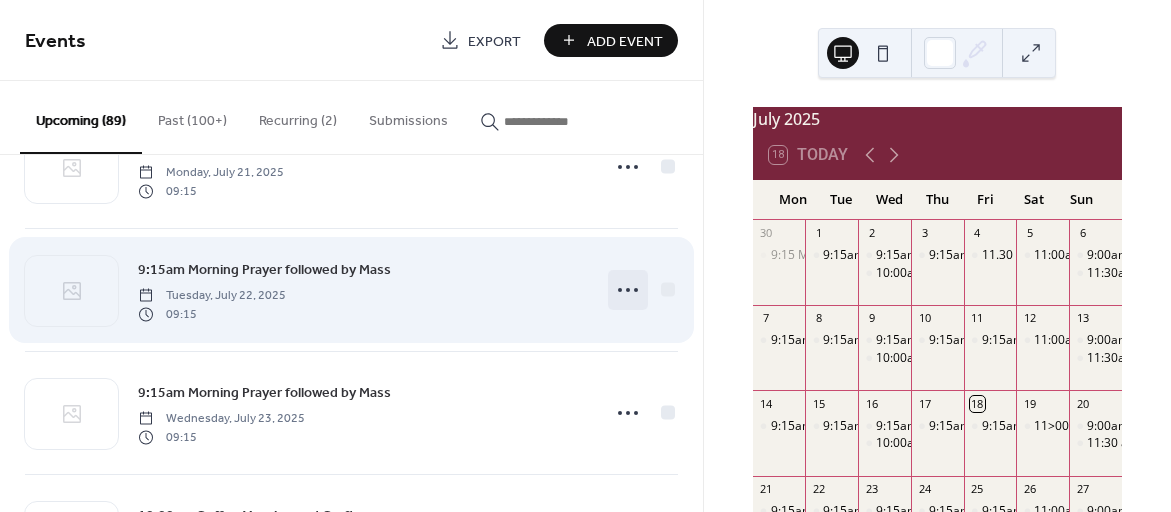 click 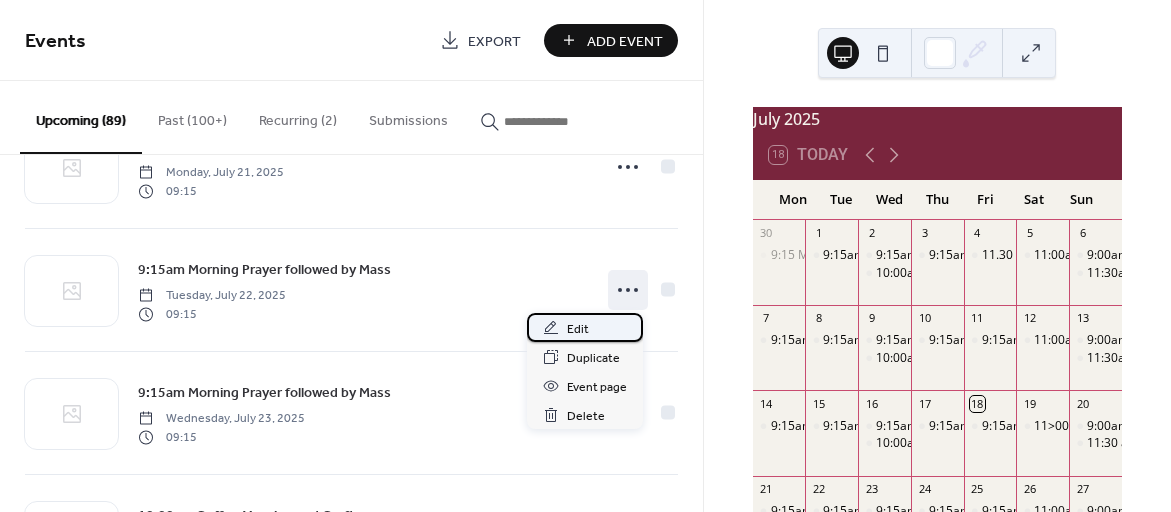 click on "Edit" at bounding box center [578, 329] 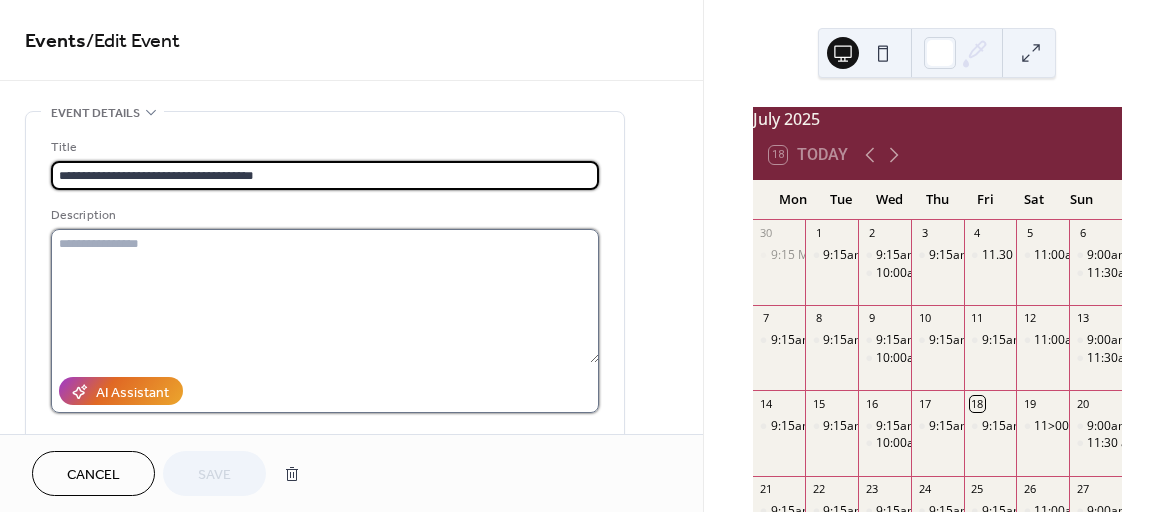 click at bounding box center [325, 296] 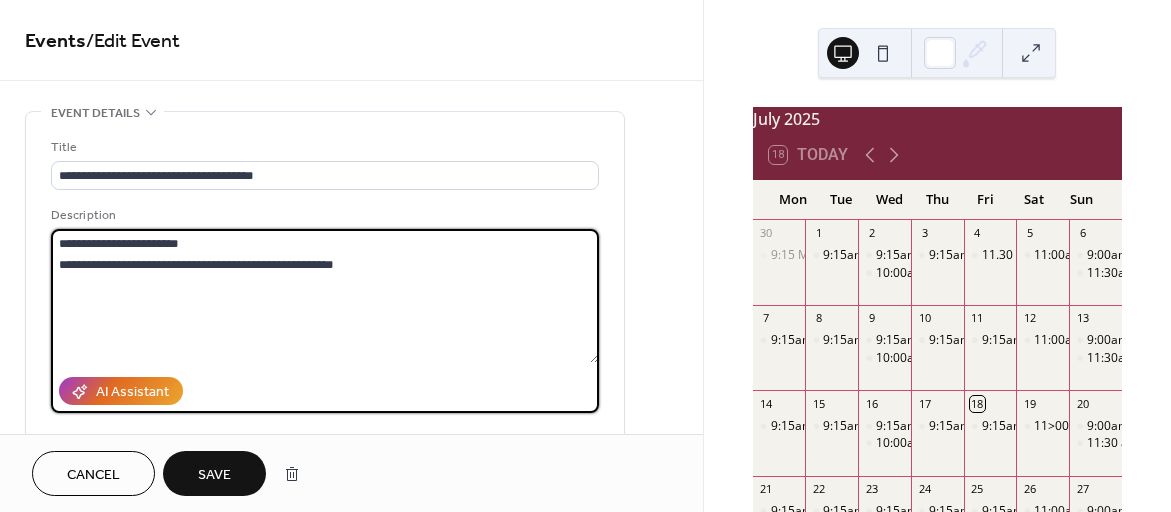 type on "**********" 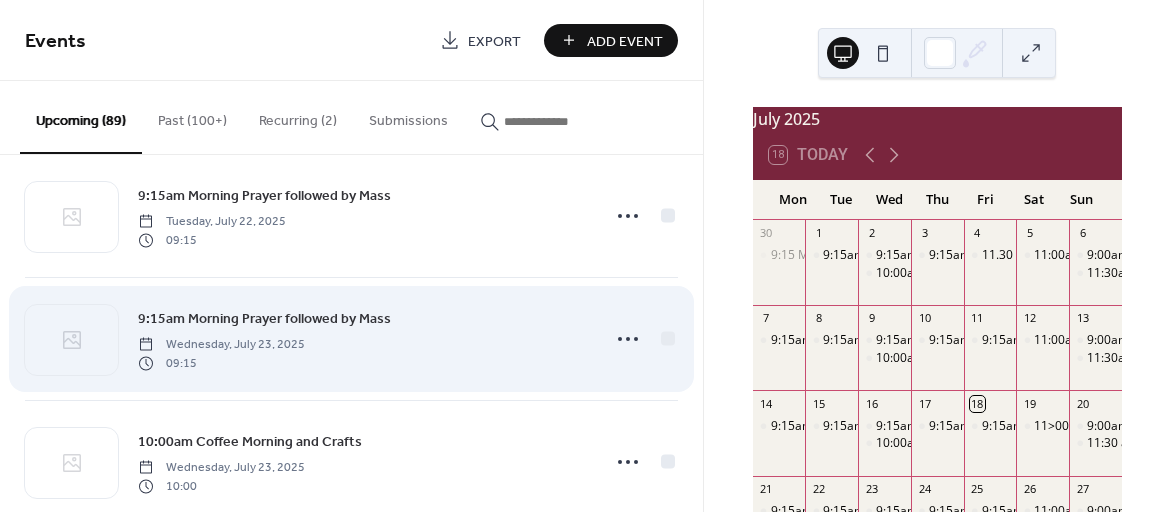 scroll, scrollTop: 668, scrollLeft: 0, axis: vertical 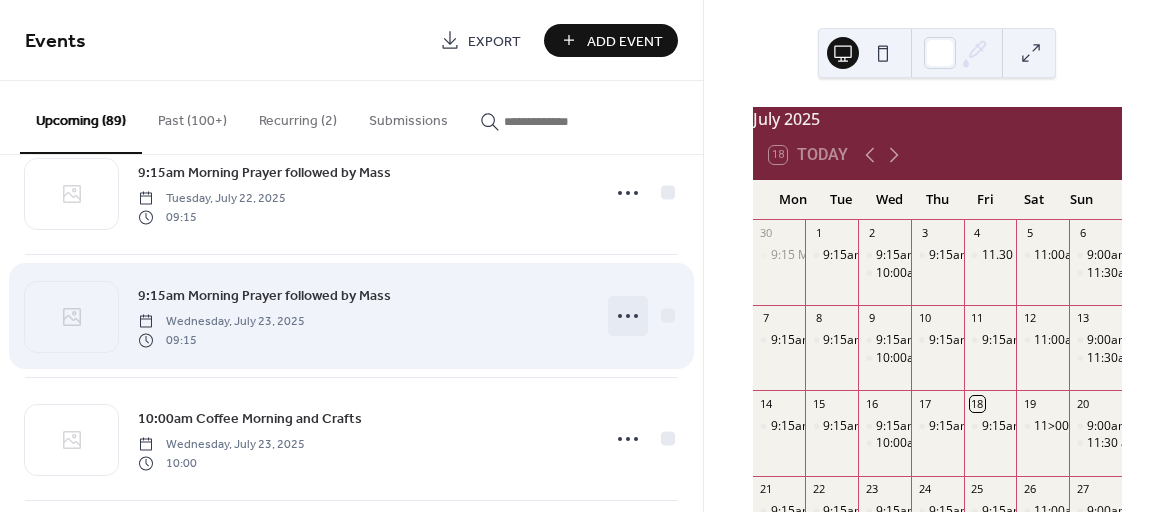 click 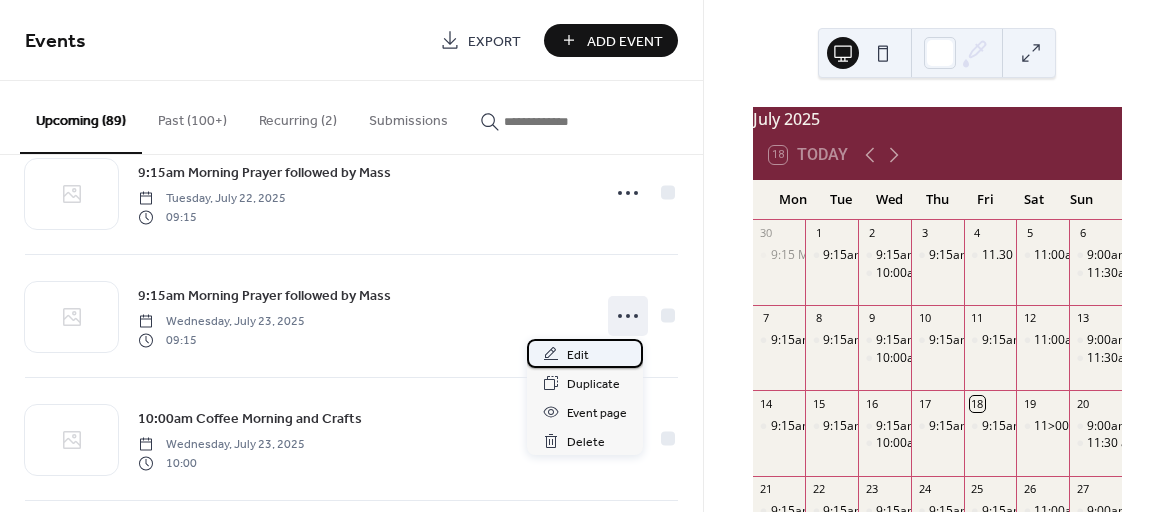 click on "Edit" at bounding box center [578, 355] 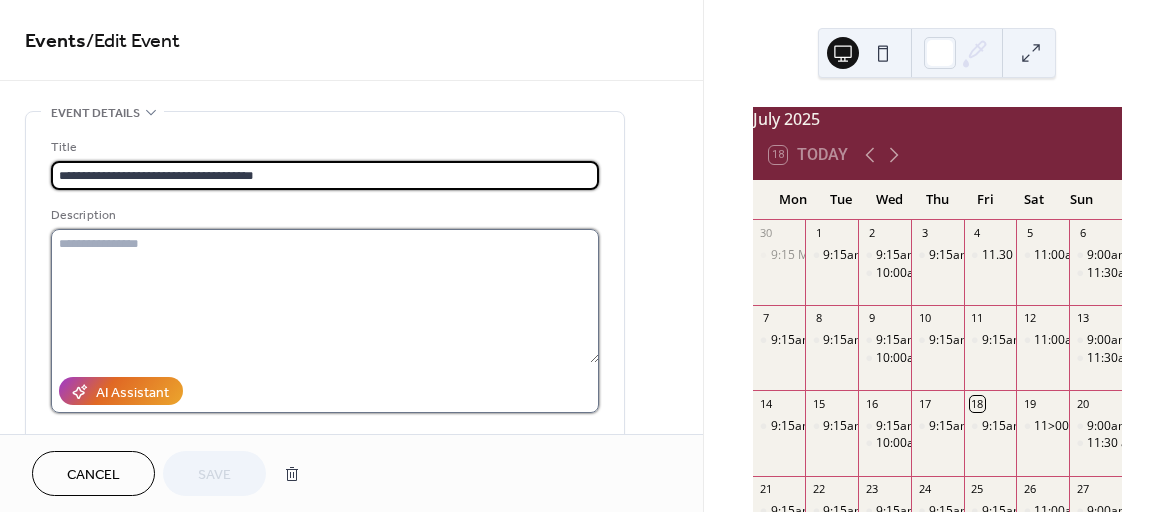 click at bounding box center (325, 296) 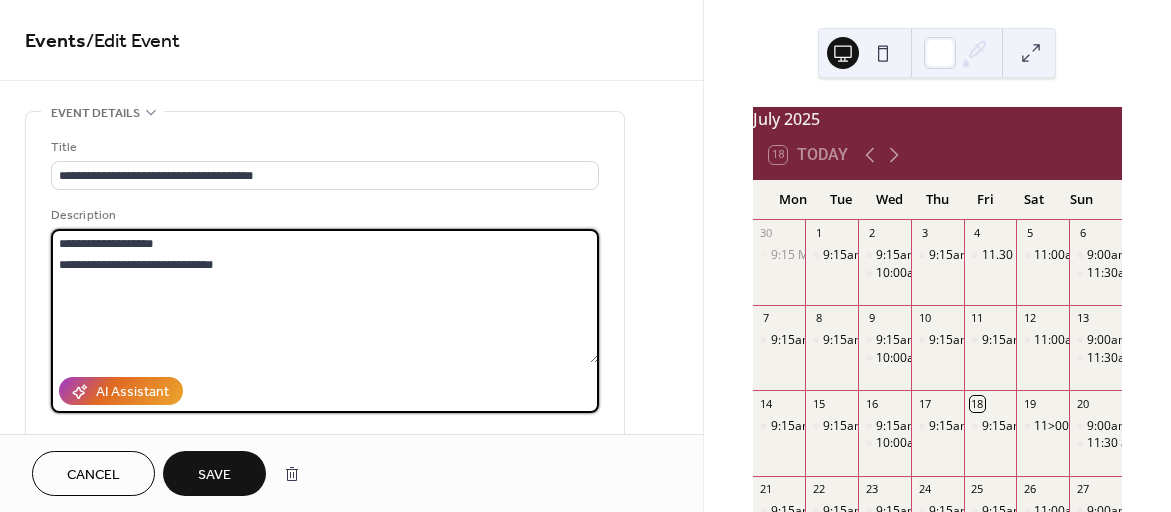 click on "**********" at bounding box center (325, 296) 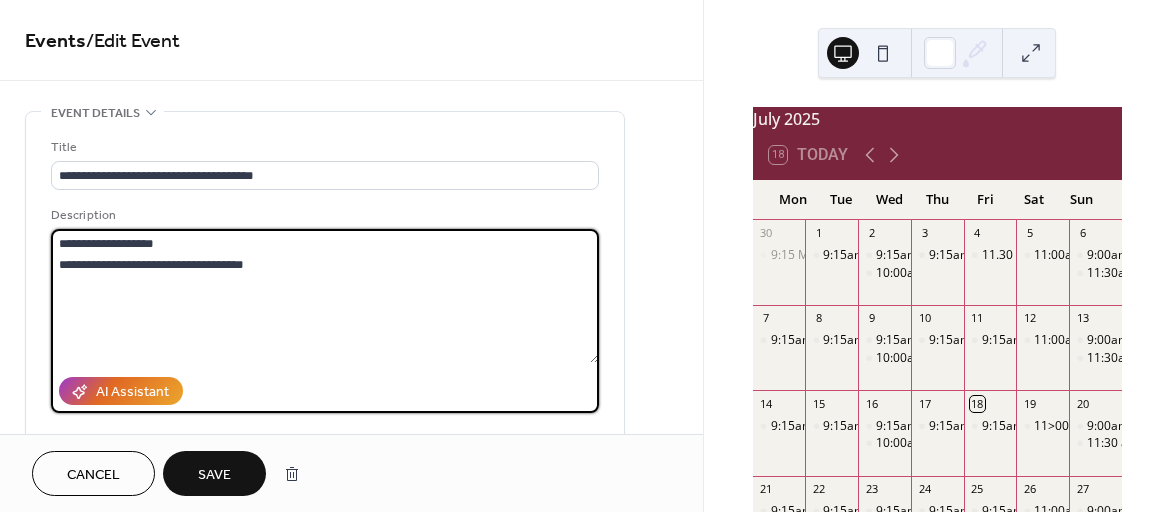 type on "**********" 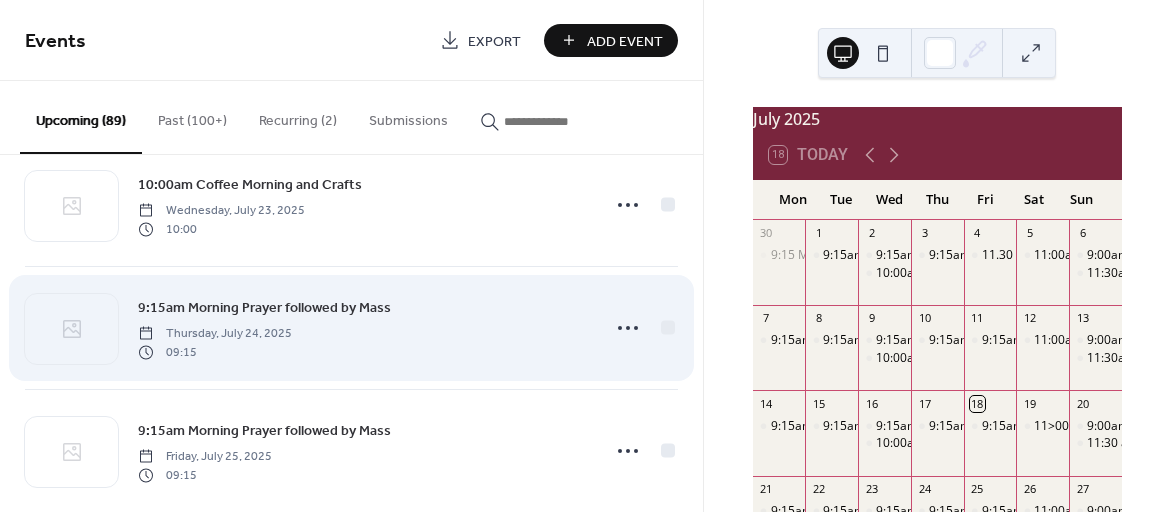 scroll, scrollTop: 904, scrollLeft: 0, axis: vertical 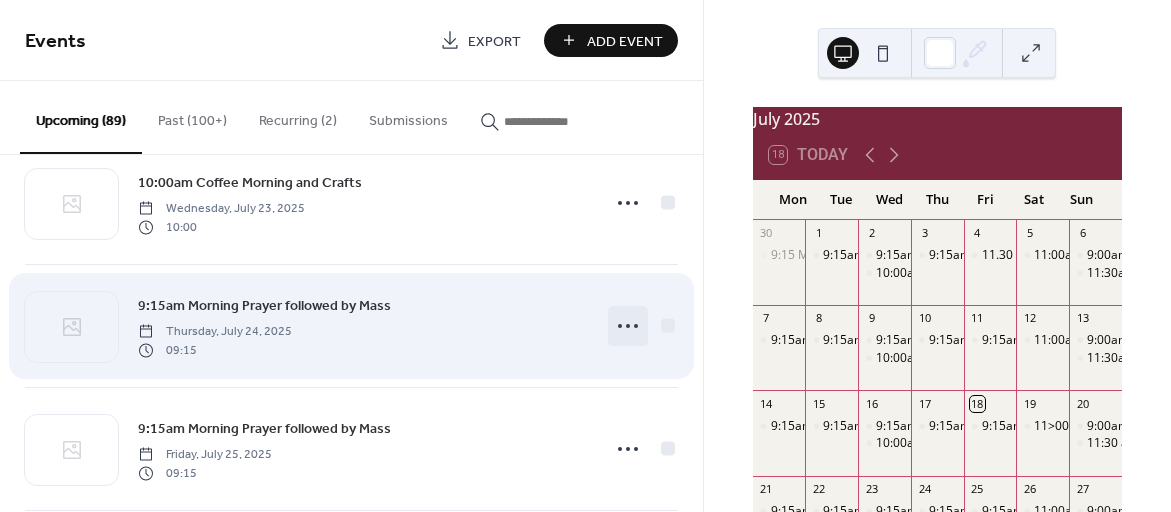 click 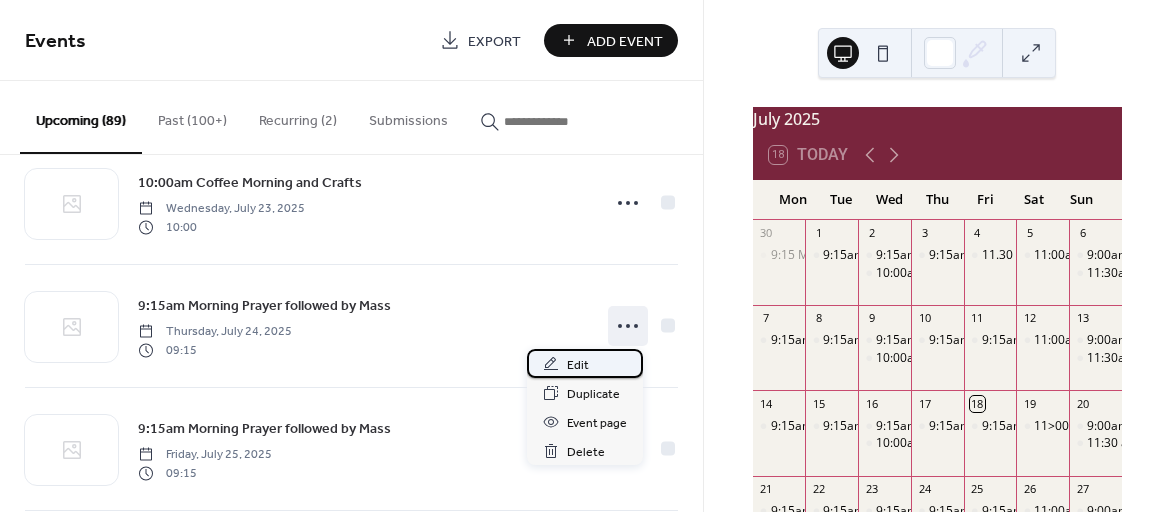 click on "Edit" at bounding box center (578, 365) 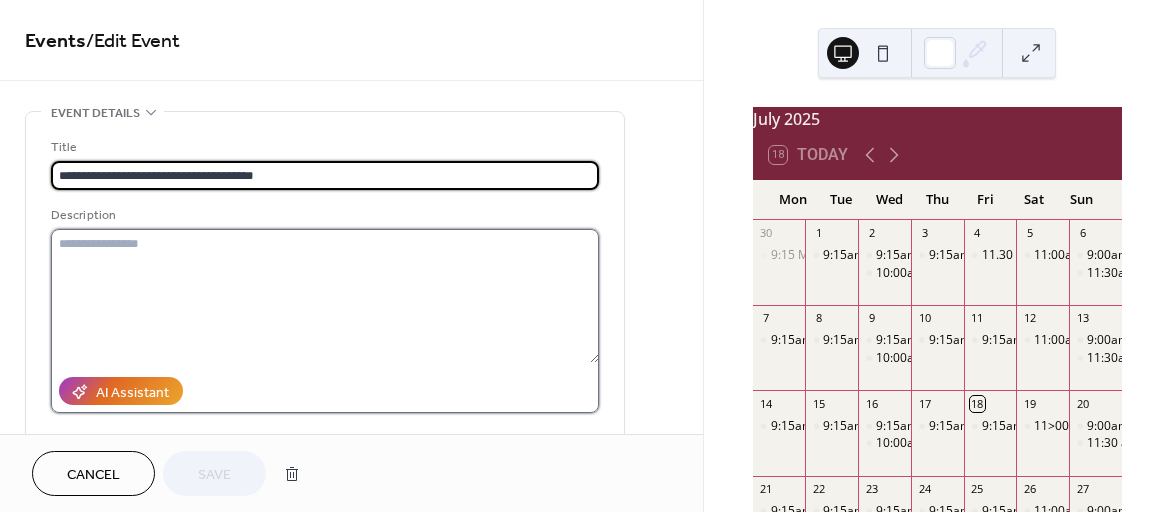 click at bounding box center (325, 296) 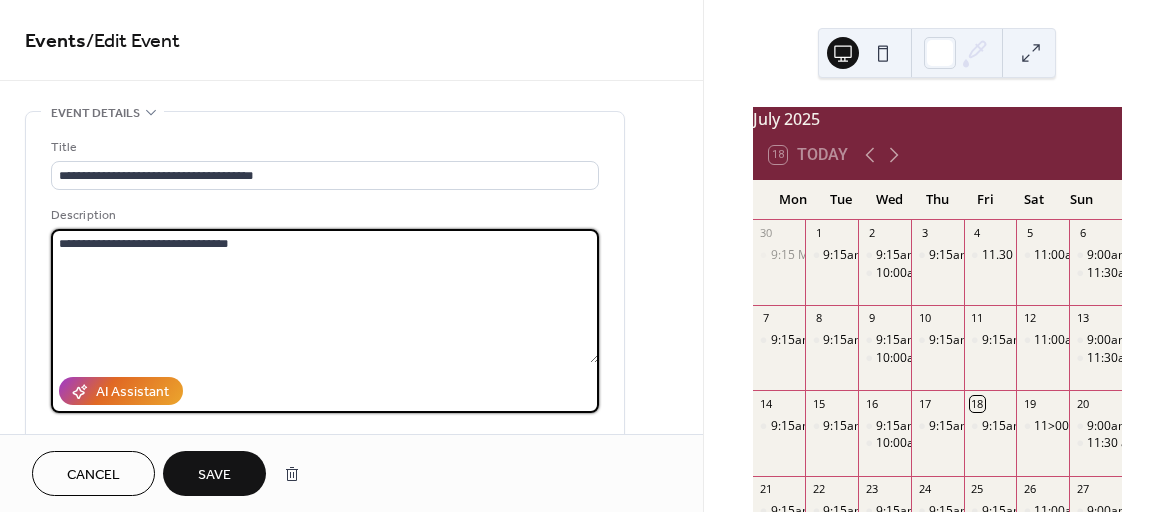 type on "**********" 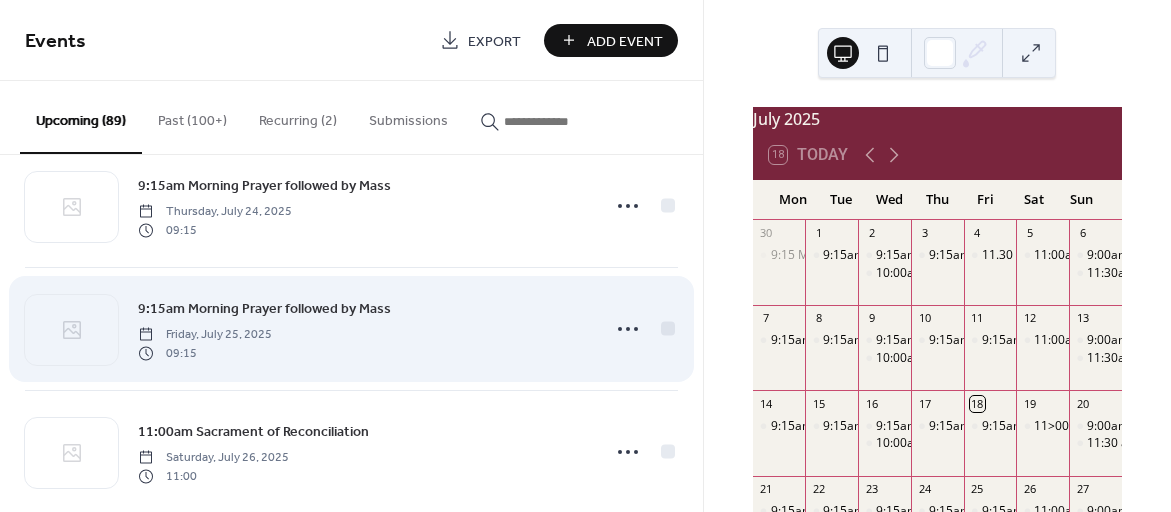 scroll, scrollTop: 1024, scrollLeft: 0, axis: vertical 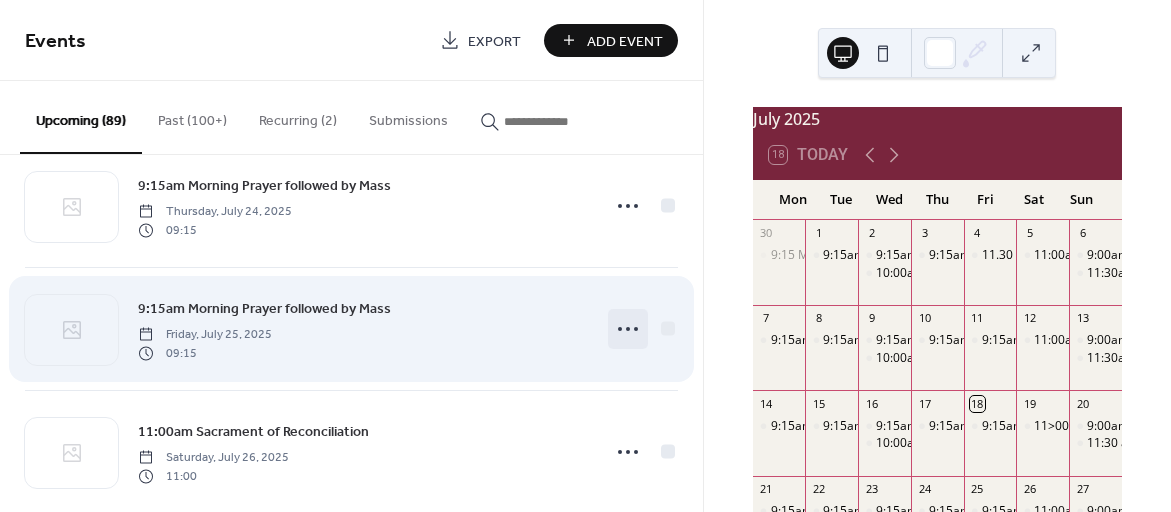click 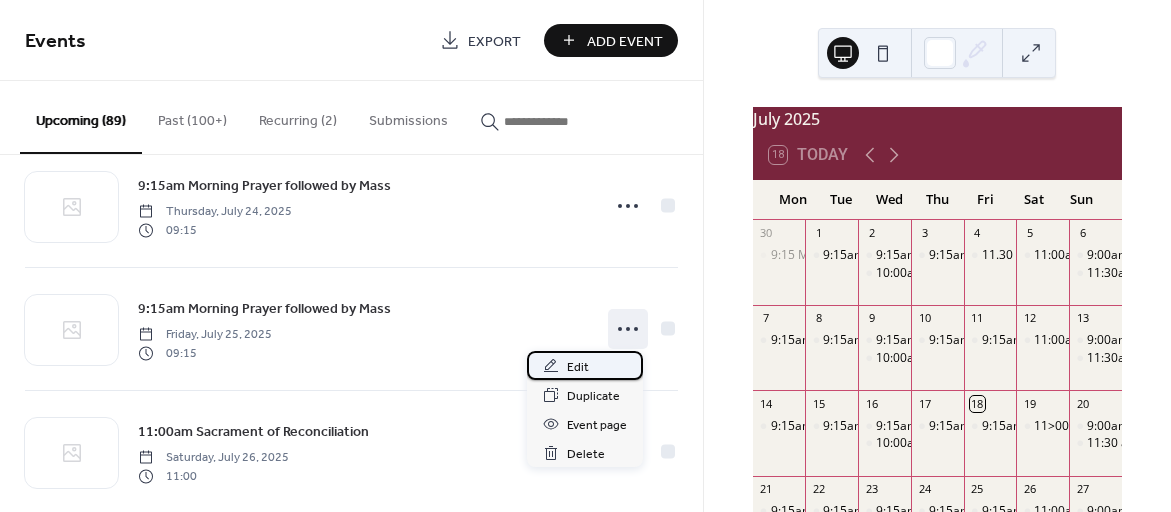 click on "Edit" at bounding box center [578, 367] 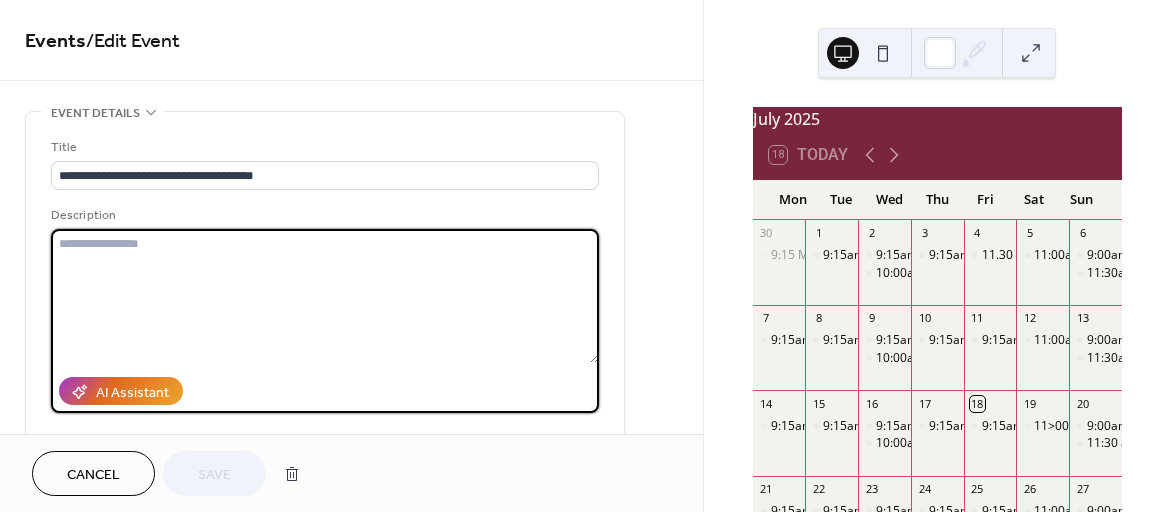 click at bounding box center [325, 296] 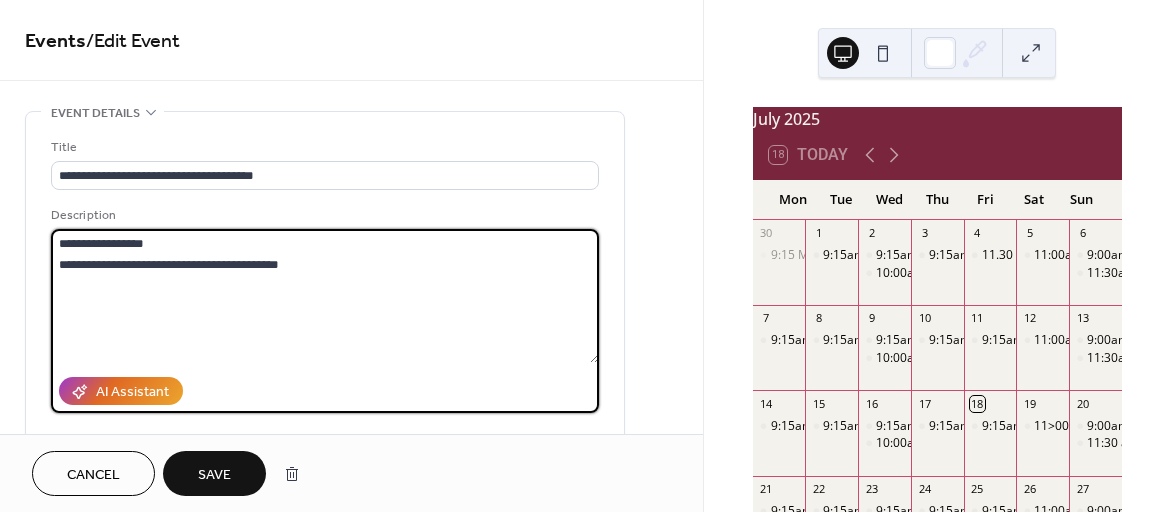 type on "**********" 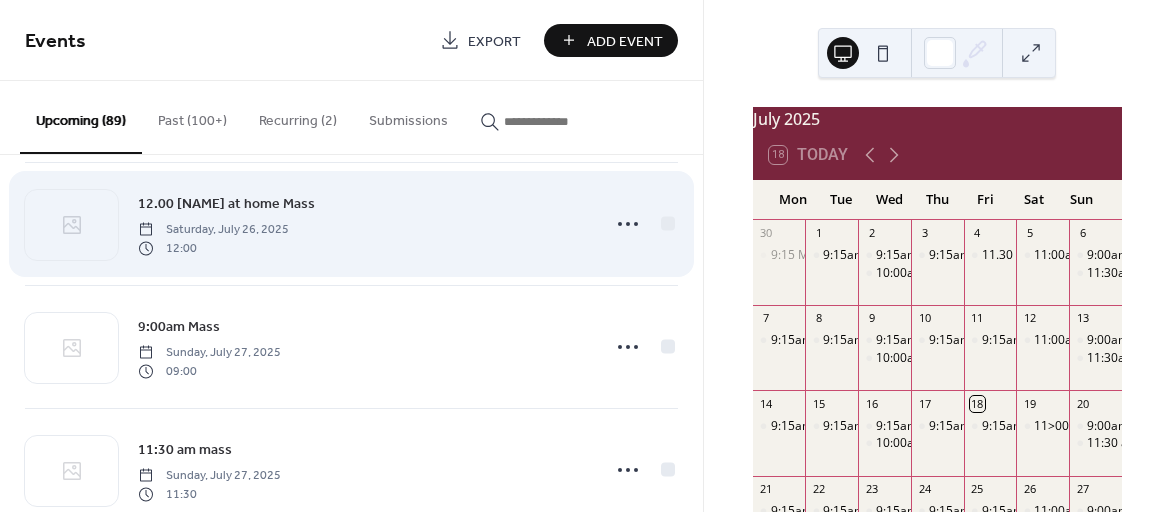 scroll, scrollTop: 1399, scrollLeft: 0, axis: vertical 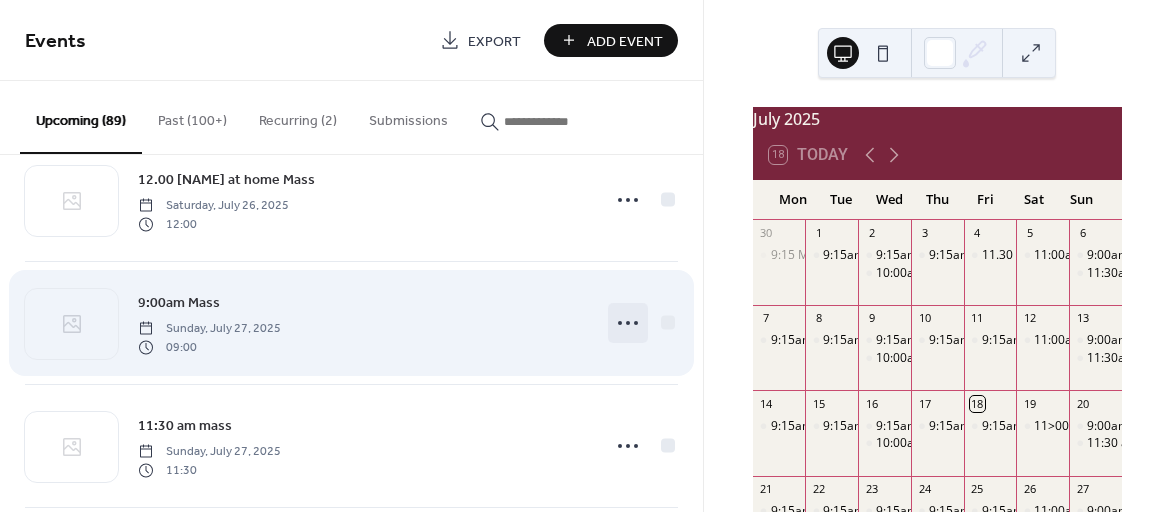 click 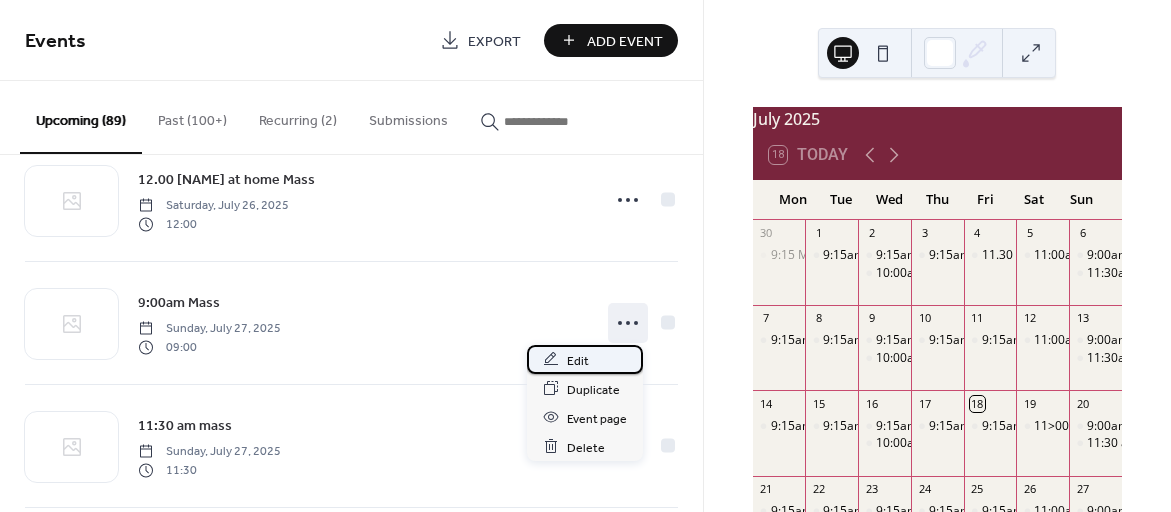 click on "Edit" at bounding box center (578, 360) 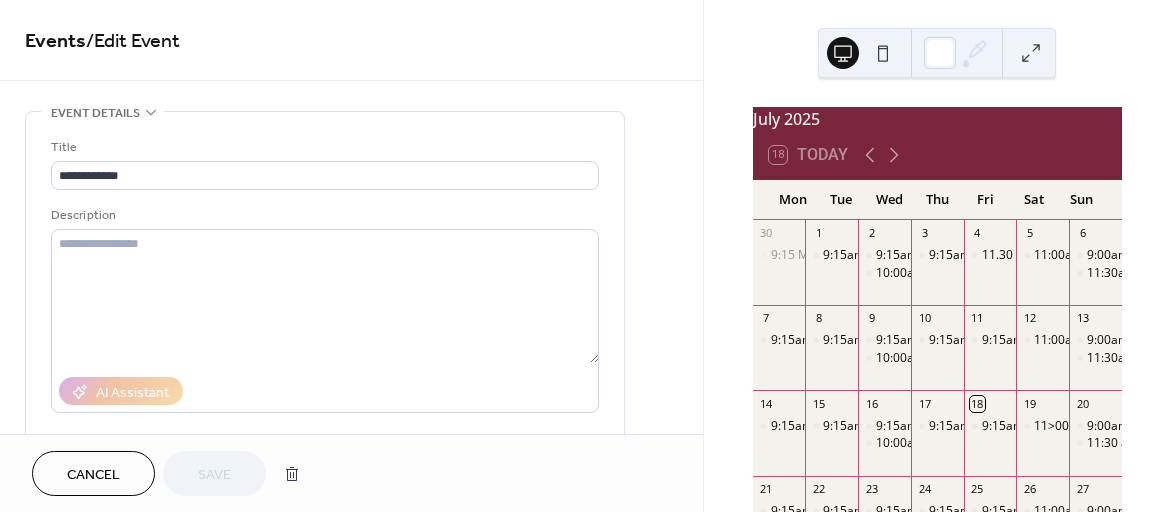 click on "Description" at bounding box center [325, 309] 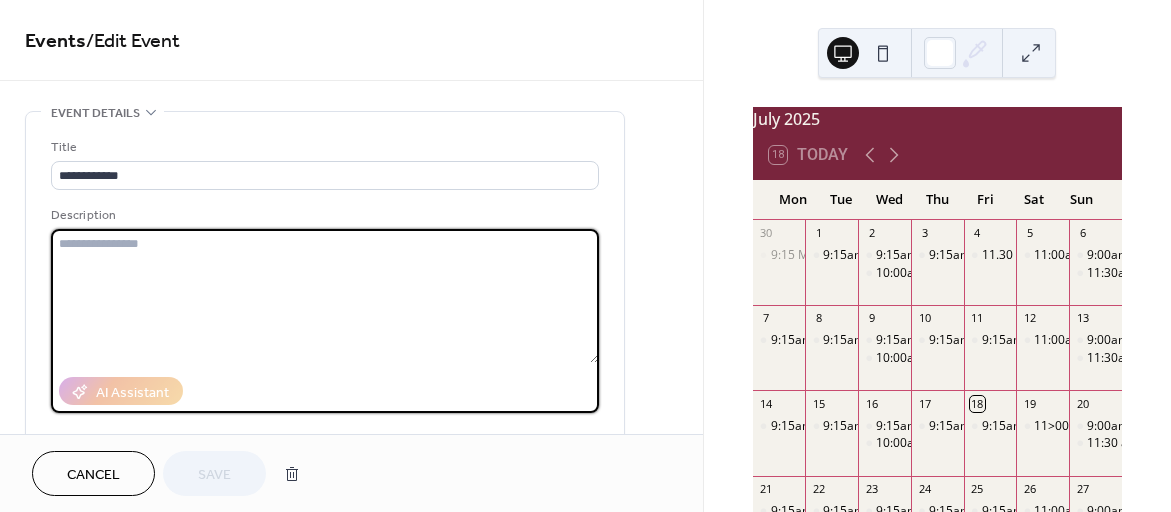 click at bounding box center (325, 296) 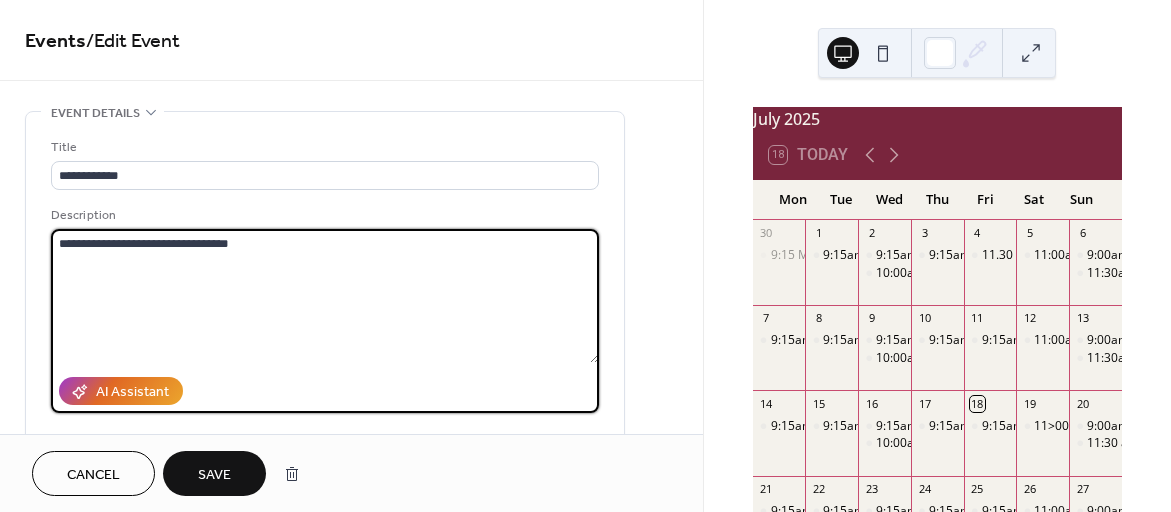 type on "**********" 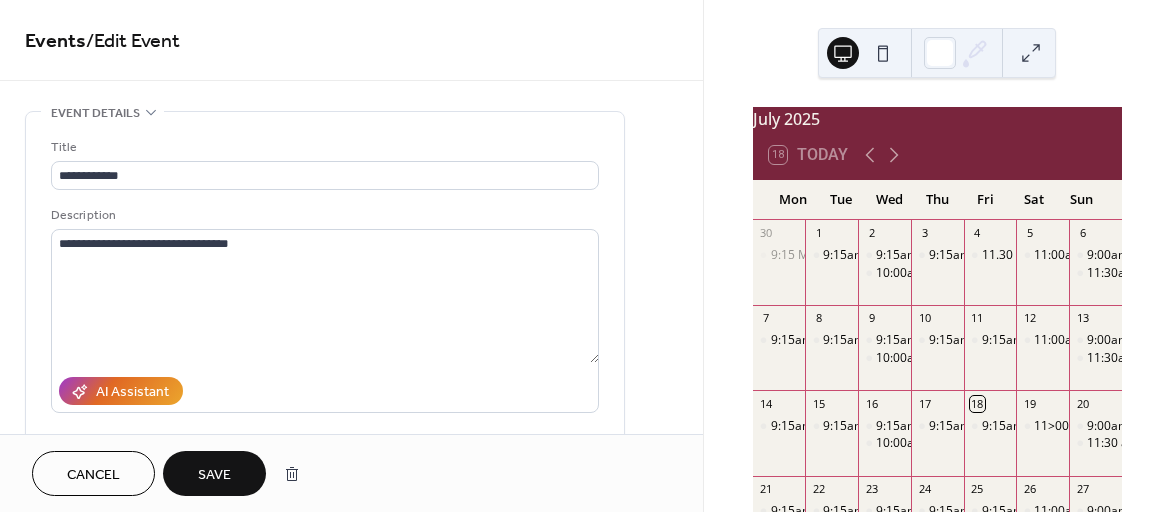 click on "Save" at bounding box center (214, 475) 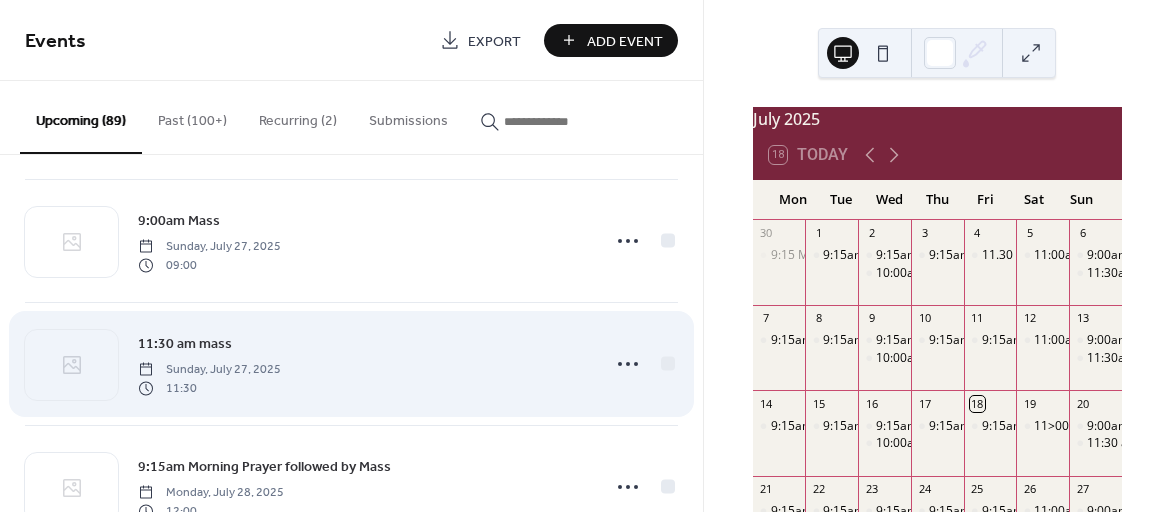 scroll, scrollTop: 1488, scrollLeft: 0, axis: vertical 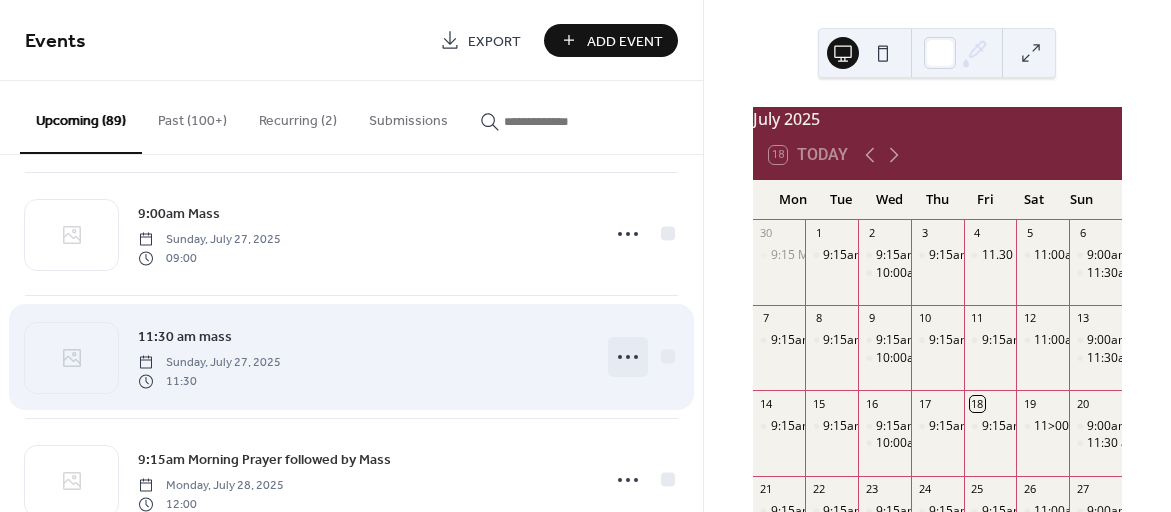 click 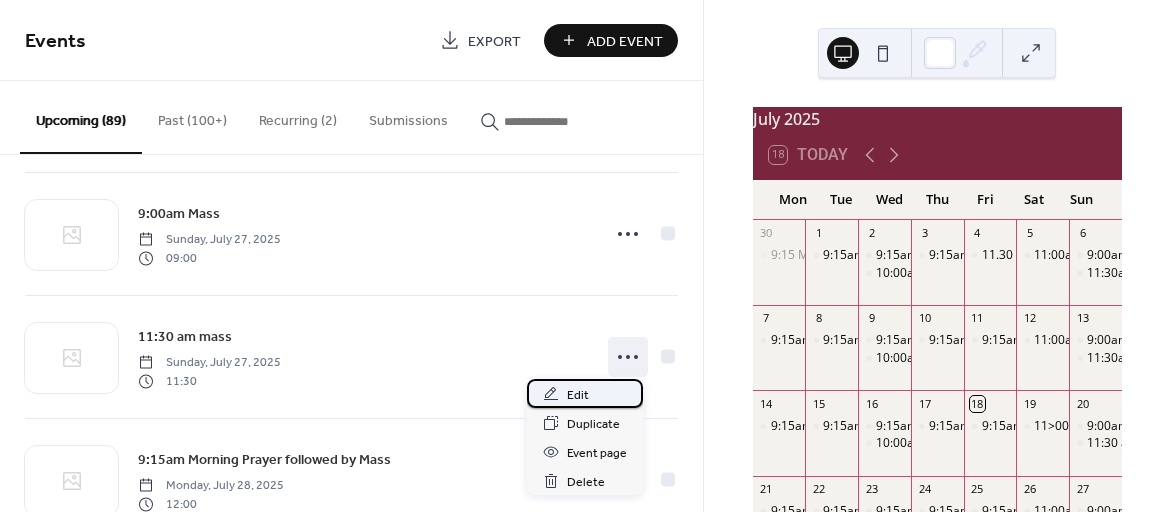 click on "Edit" at bounding box center (578, 395) 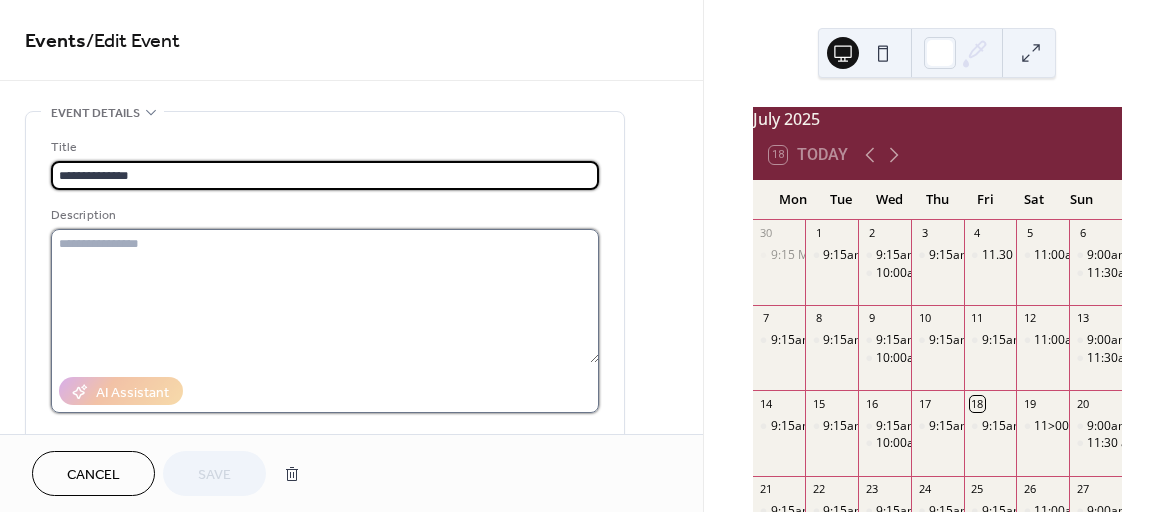 click at bounding box center [325, 296] 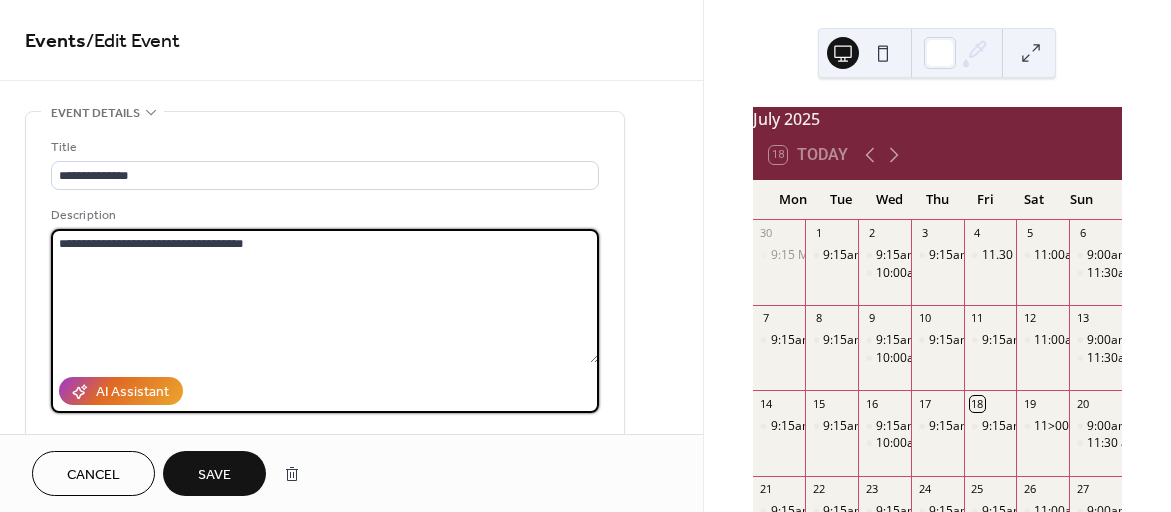 type on "**********" 